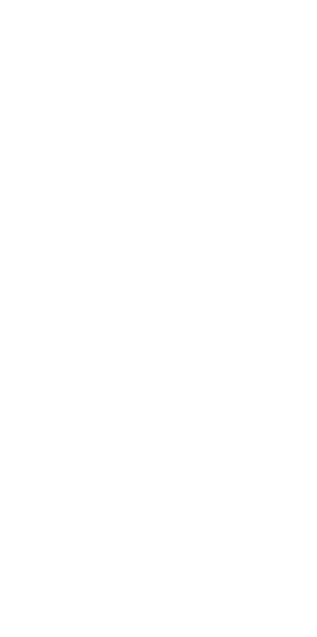 scroll, scrollTop: 0, scrollLeft: 0, axis: both 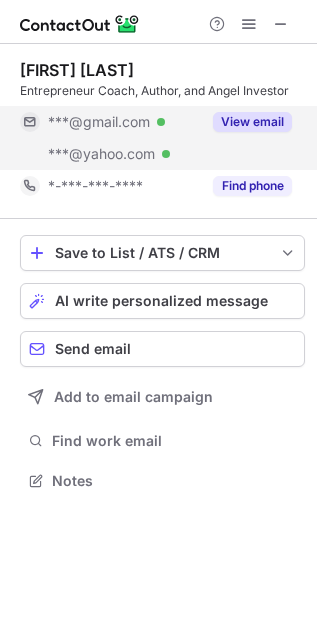click on "***@gmail.com" at bounding box center [99, 122] 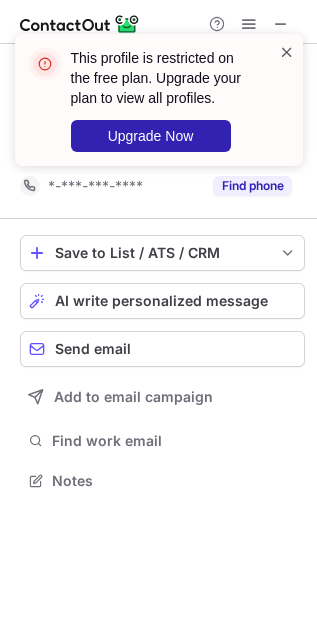 click at bounding box center [287, 52] 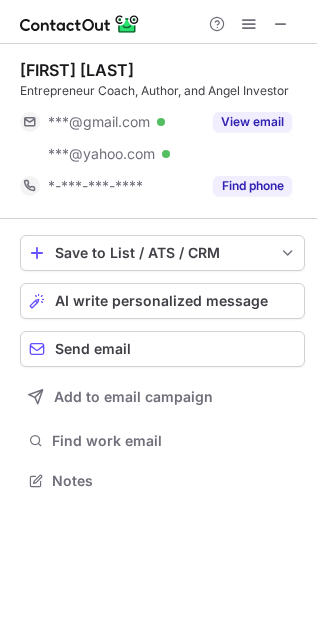 click on "This profile is restricted on the free plan. Upgrade your plan to view all profiles. Upgrade Now" at bounding box center (159, 108) 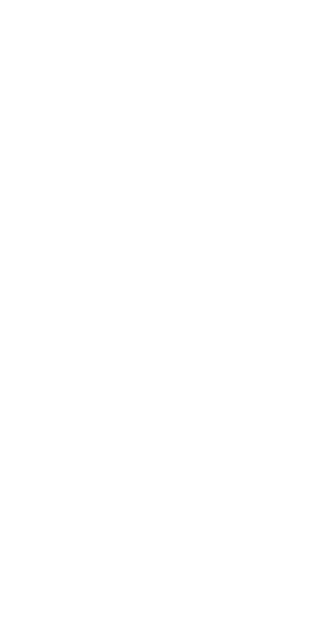 scroll, scrollTop: 0, scrollLeft: 0, axis: both 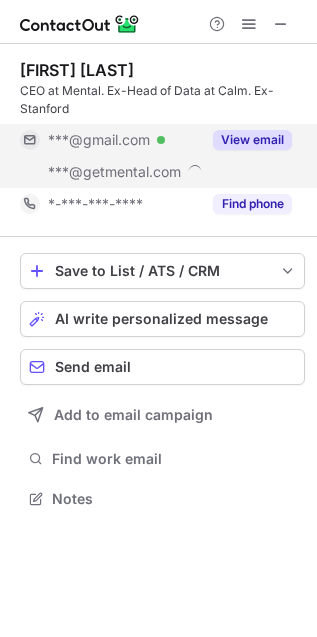 click on "***@getmental.com" at bounding box center [114, 172] 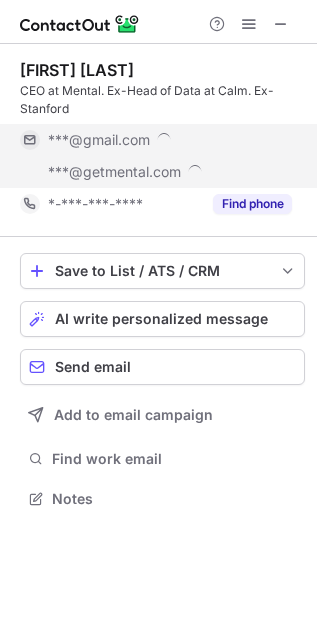 scroll, scrollTop: 10, scrollLeft: 10, axis: both 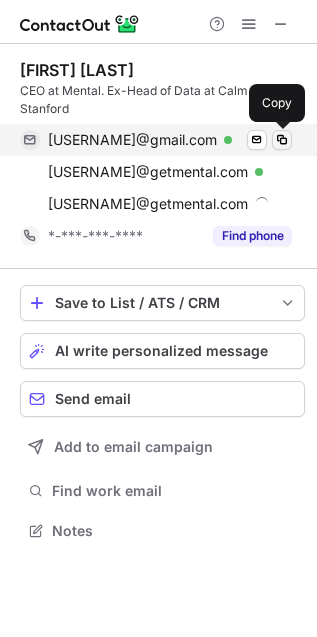 click at bounding box center (282, 140) 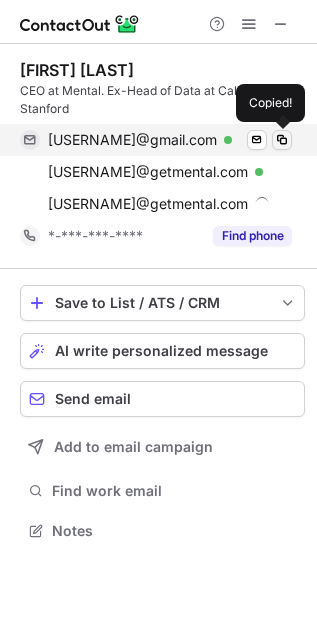 type 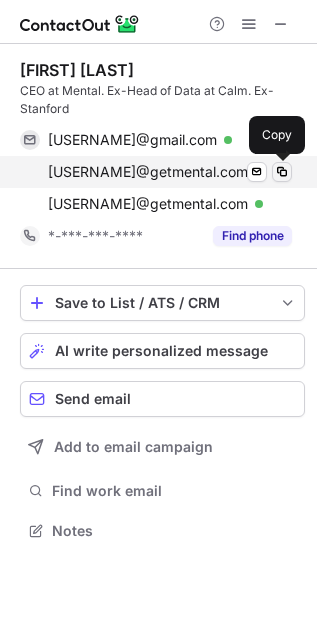click at bounding box center [282, 172] 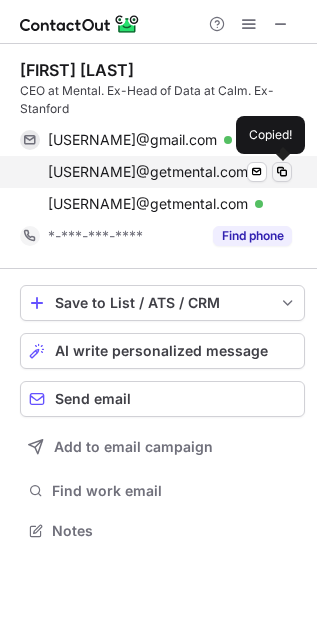type 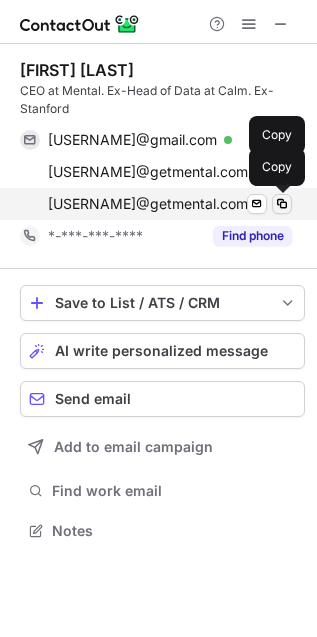 click at bounding box center (282, 204) 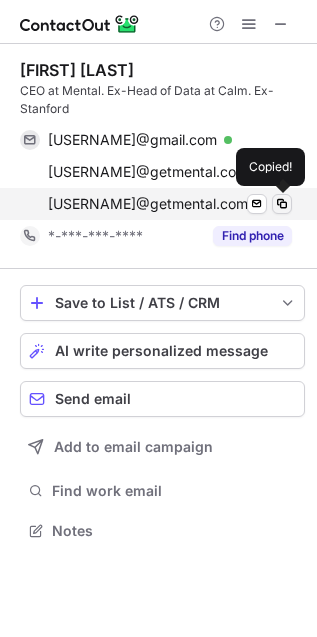 type 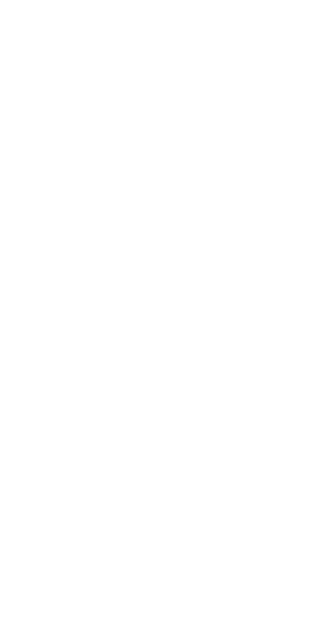 scroll, scrollTop: 0, scrollLeft: 0, axis: both 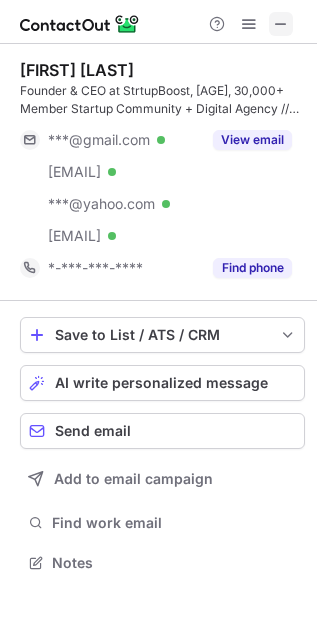 click at bounding box center (281, 24) 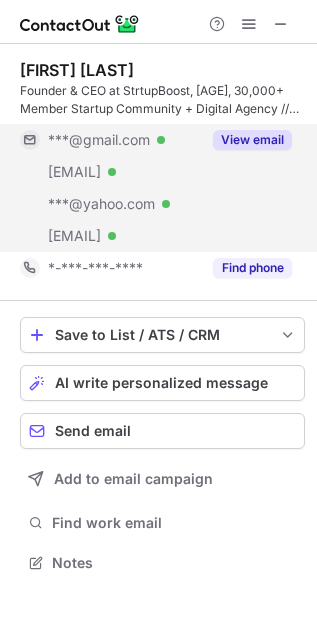 click on "***@yahoo.com Verified" at bounding box center (124, 204) 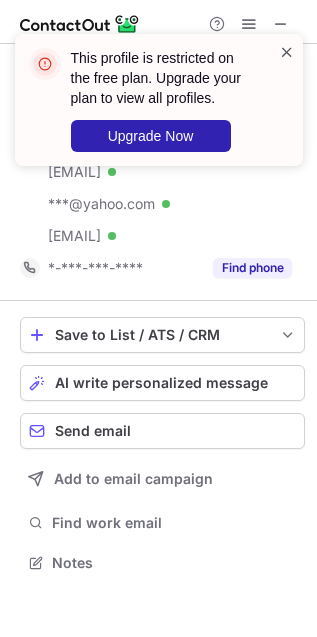 click at bounding box center (287, 52) 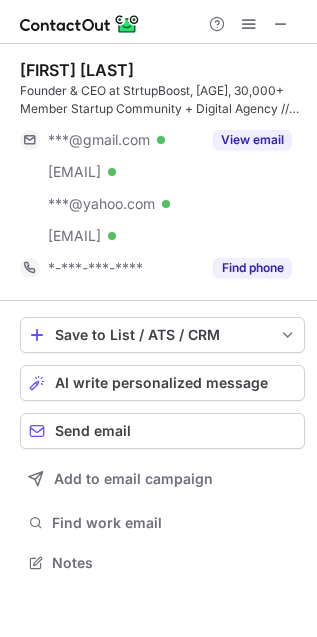 click on "This profile is restricted on the free plan. Upgrade your plan to view all profiles. Upgrade Now" at bounding box center (159, 108) 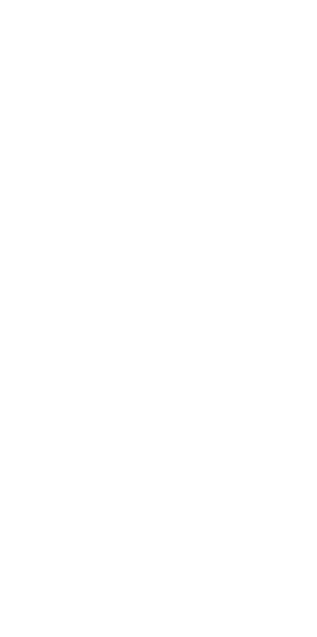 scroll, scrollTop: 0, scrollLeft: 0, axis: both 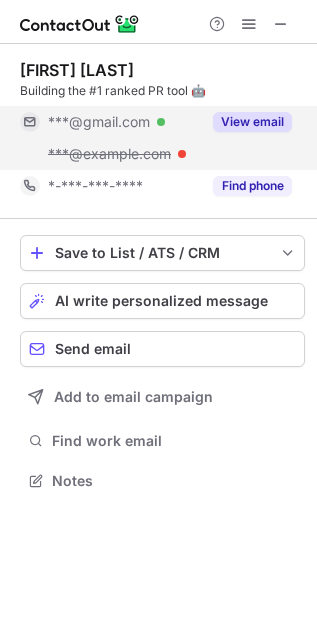 click on "***@gmail.com Verified" at bounding box center (110, 122) 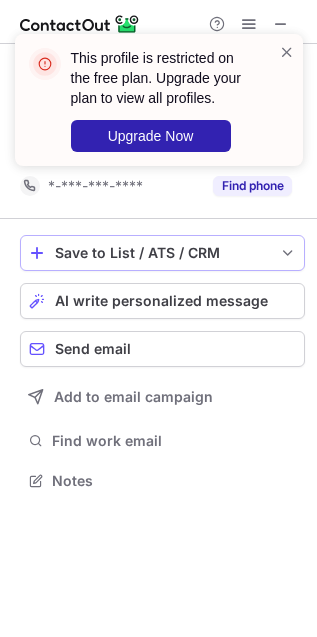 scroll, scrollTop: 435, scrollLeft: 317, axis: both 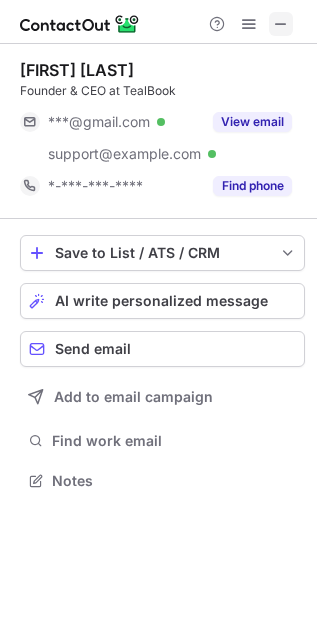 click at bounding box center (158, 22) 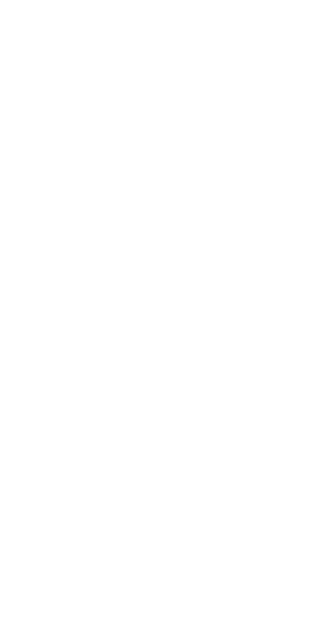 scroll, scrollTop: 0, scrollLeft: 0, axis: both 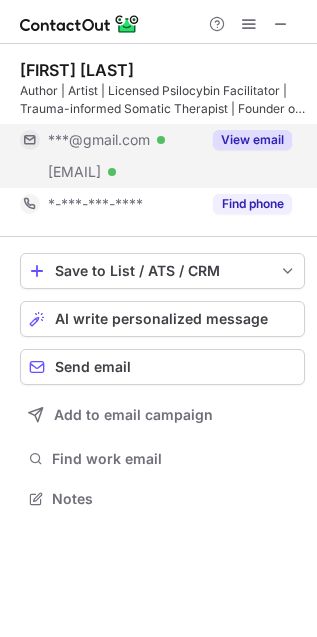 click on "***@gmail.com Verified" at bounding box center (124, 140) 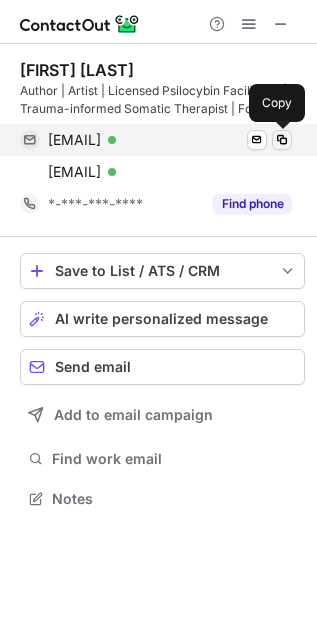 click at bounding box center [282, 140] 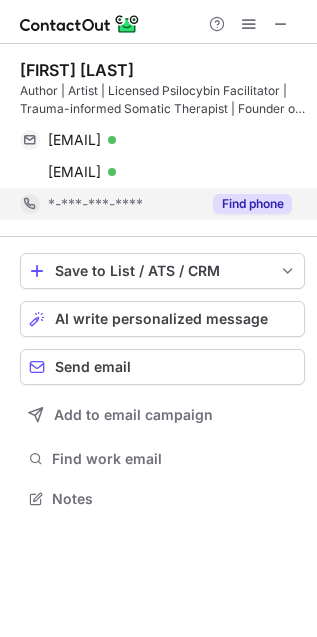 type 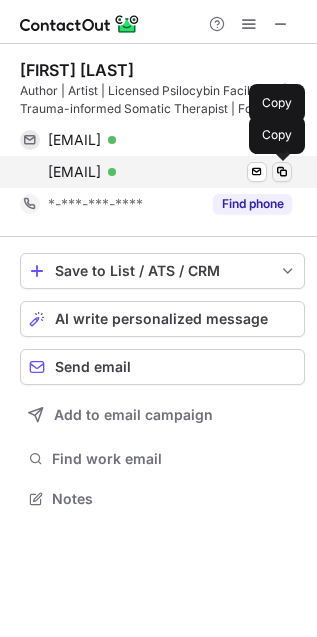 click at bounding box center (282, 172) 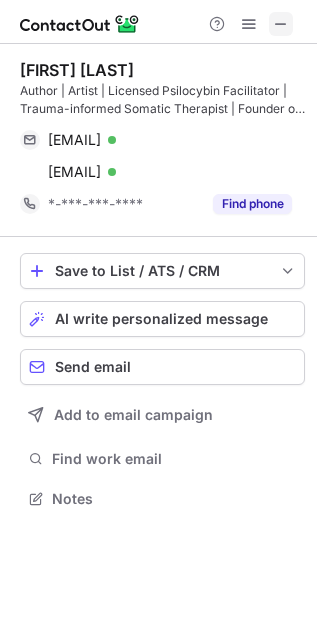 click at bounding box center [281, 24] 